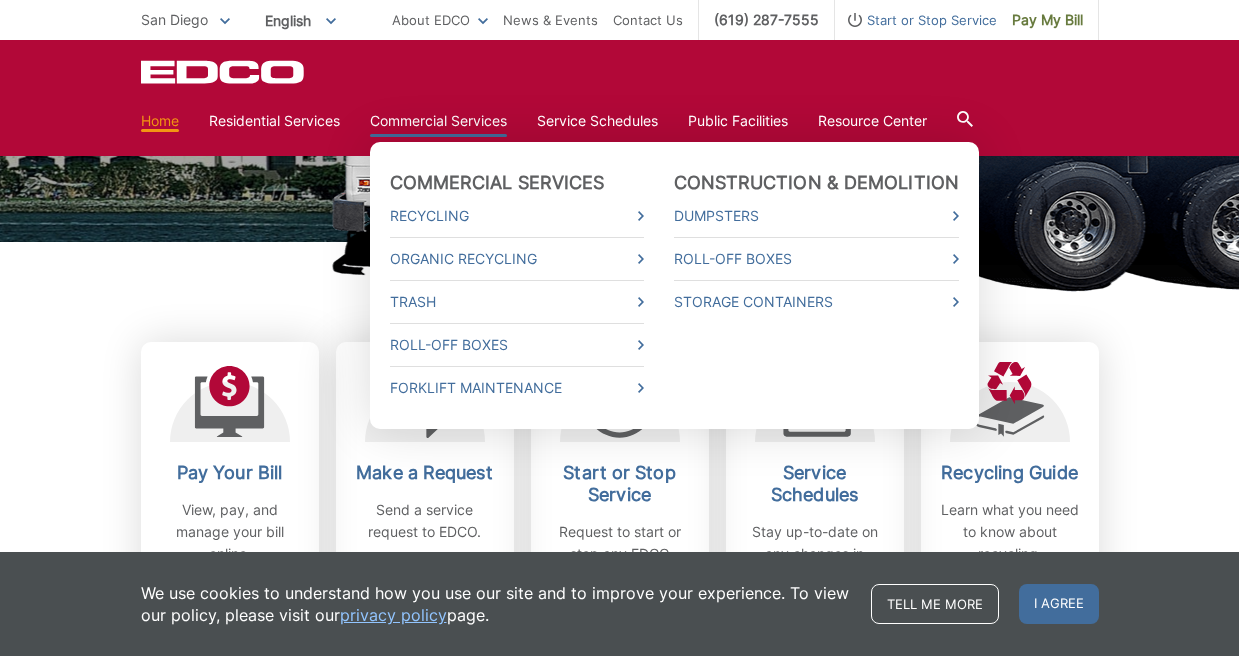 scroll, scrollTop: 399, scrollLeft: 0, axis: vertical 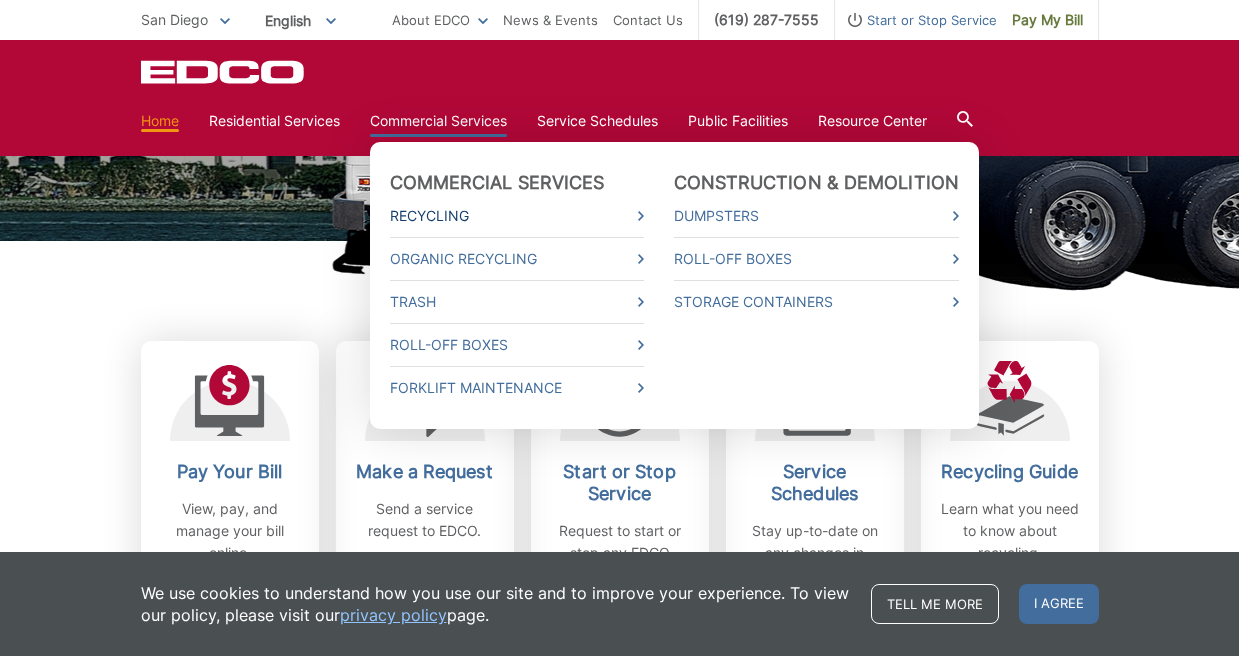 click on "Recycling" at bounding box center (517, 216) 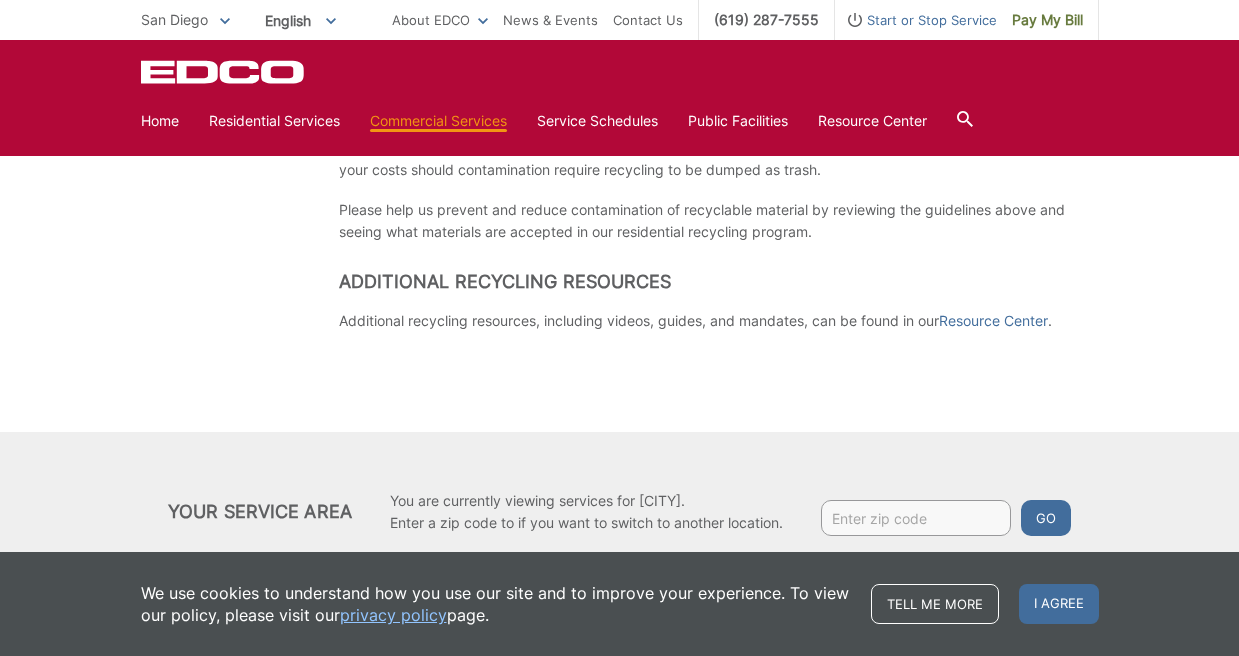 scroll, scrollTop: 1404, scrollLeft: 0, axis: vertical 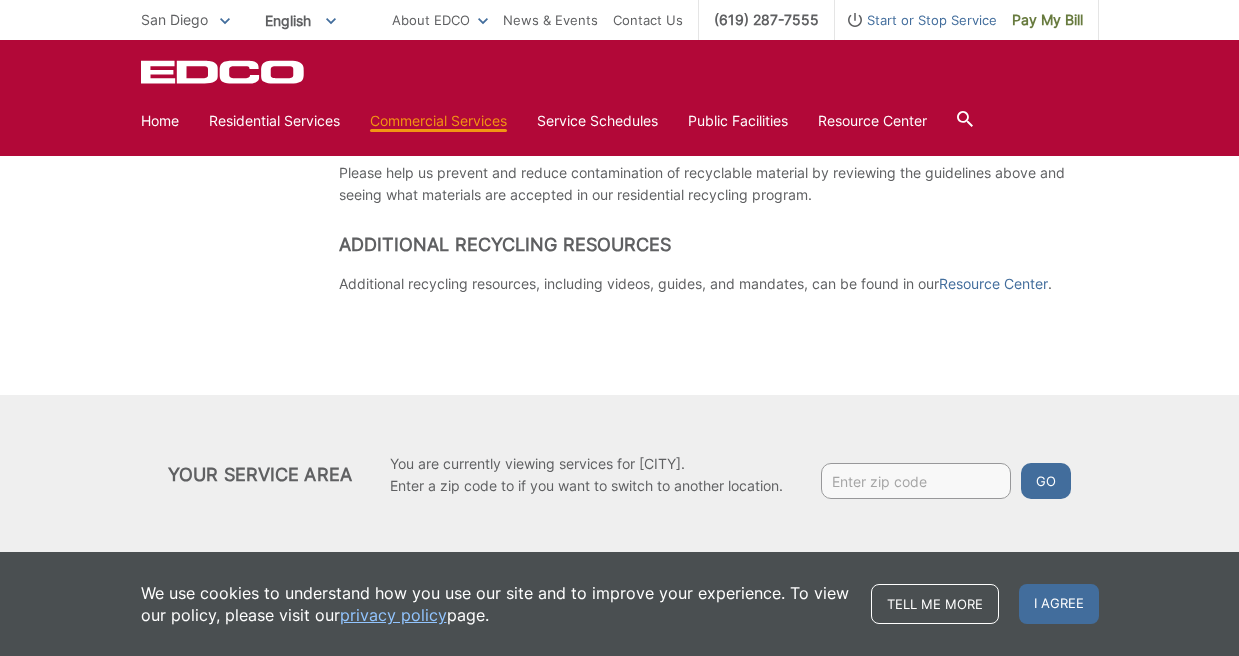 click at bounding box center [916, 481] 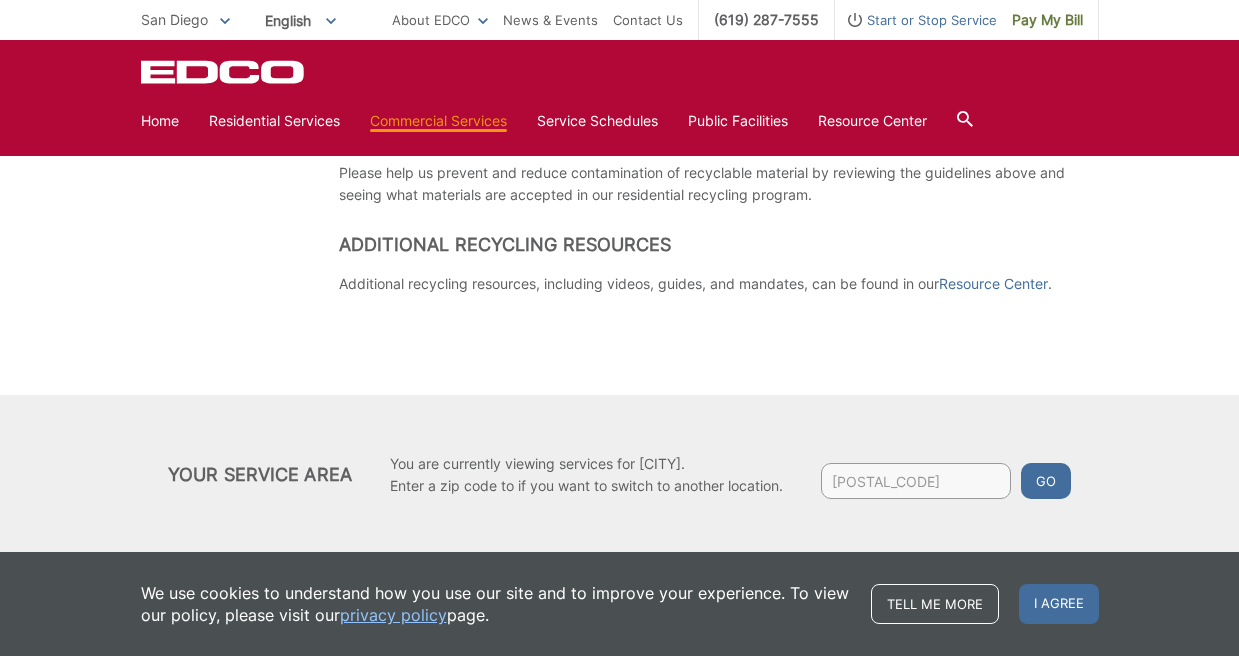 type on "92106" 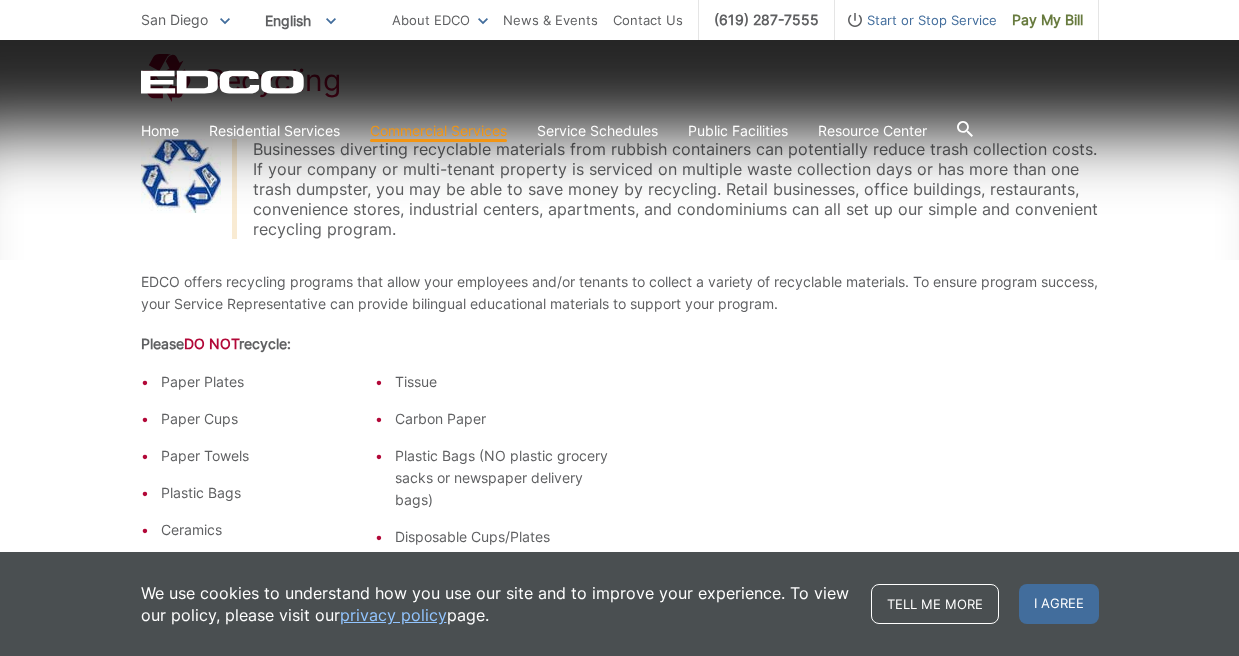 scroll, scrollTop: 404, scrollLeft: 0, axis: vertical 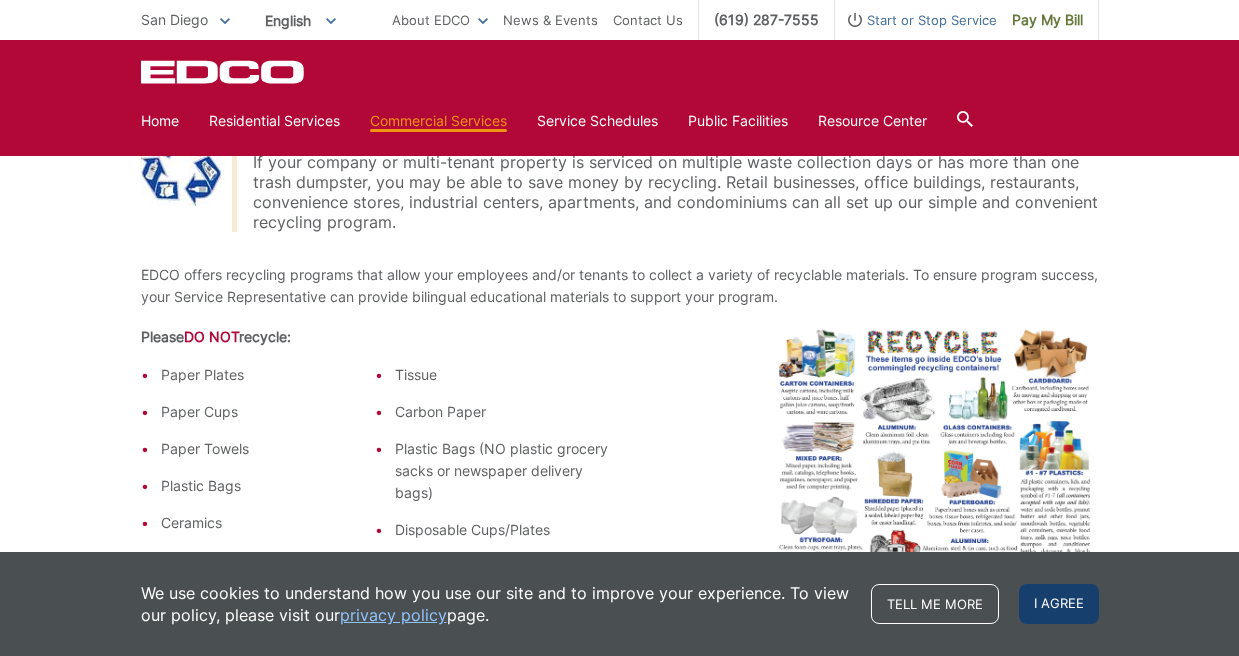 click on "I agree" at bounding box center (1059, 604) 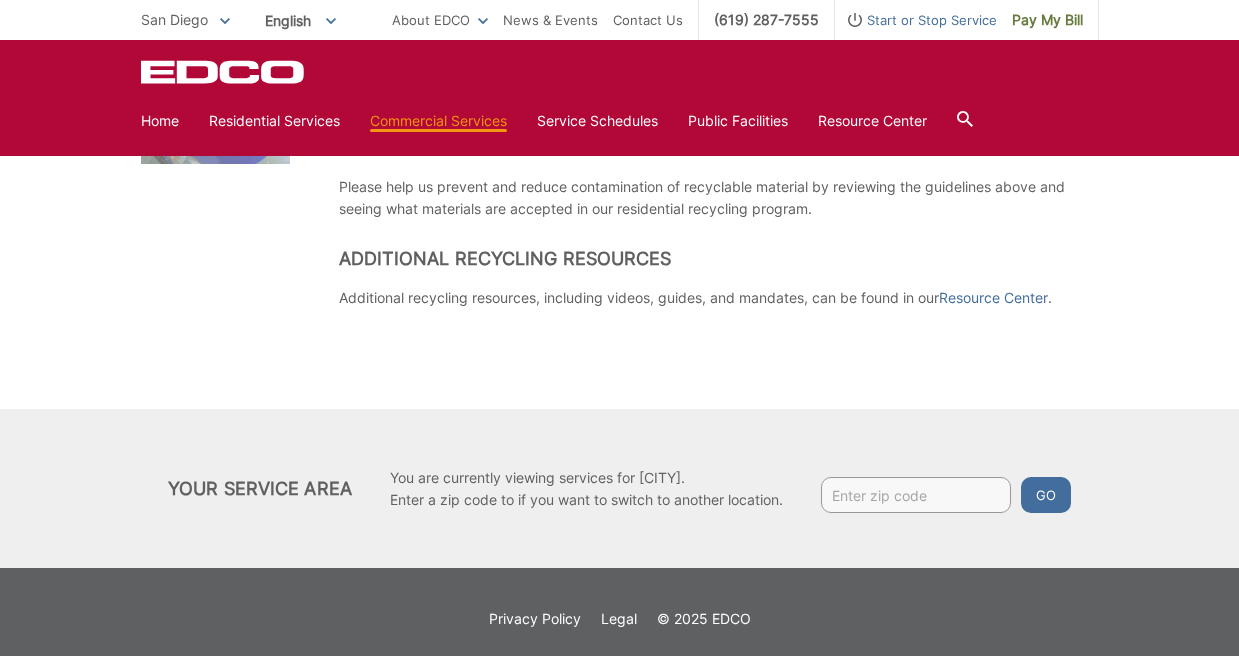 scroll, scrollTop: 1404, scrollLeft: 0, axis: vertical 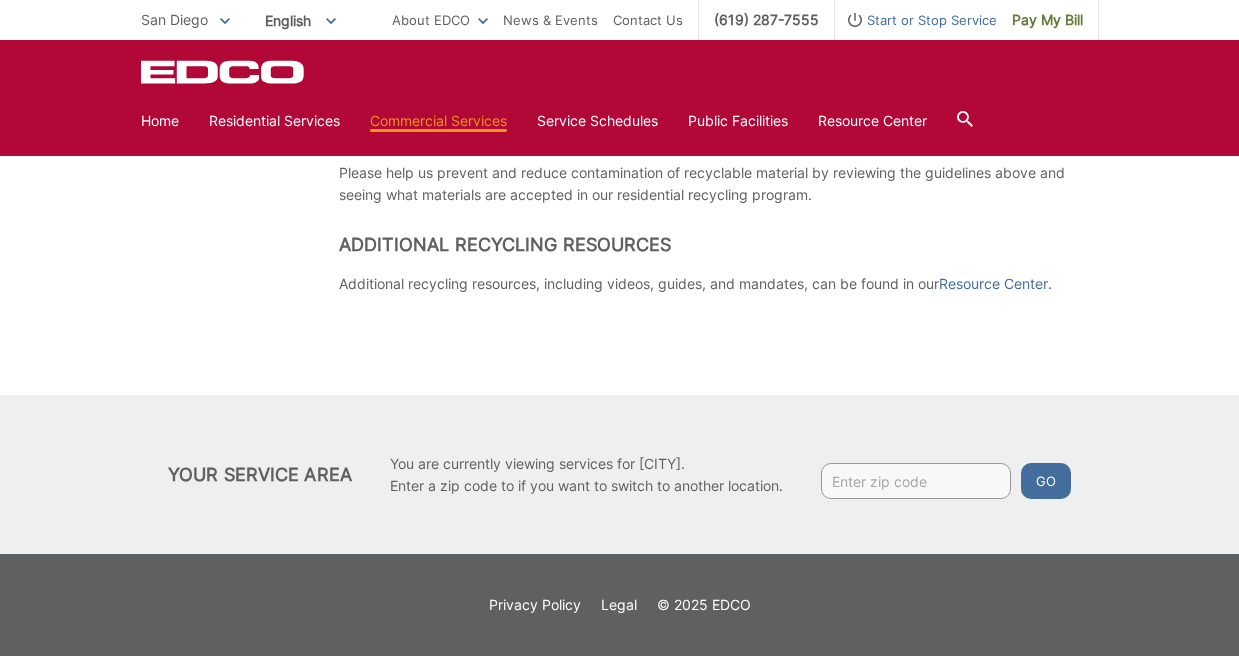 click at bounding box center (916, 481) 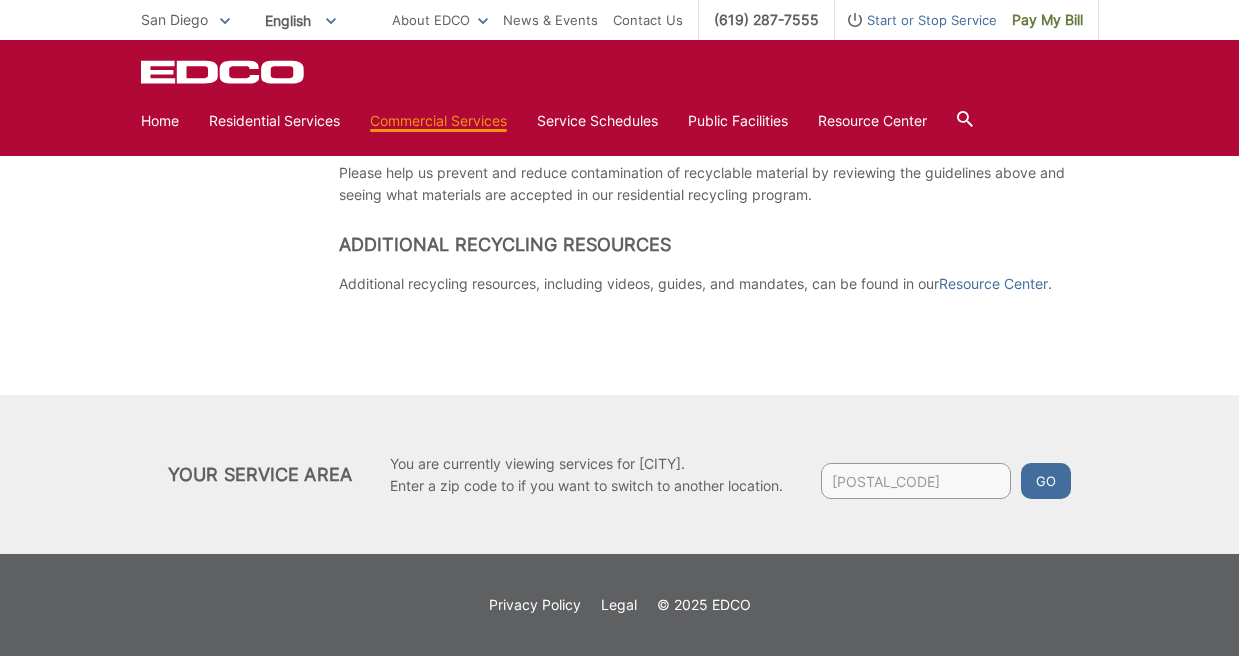type on "92110" 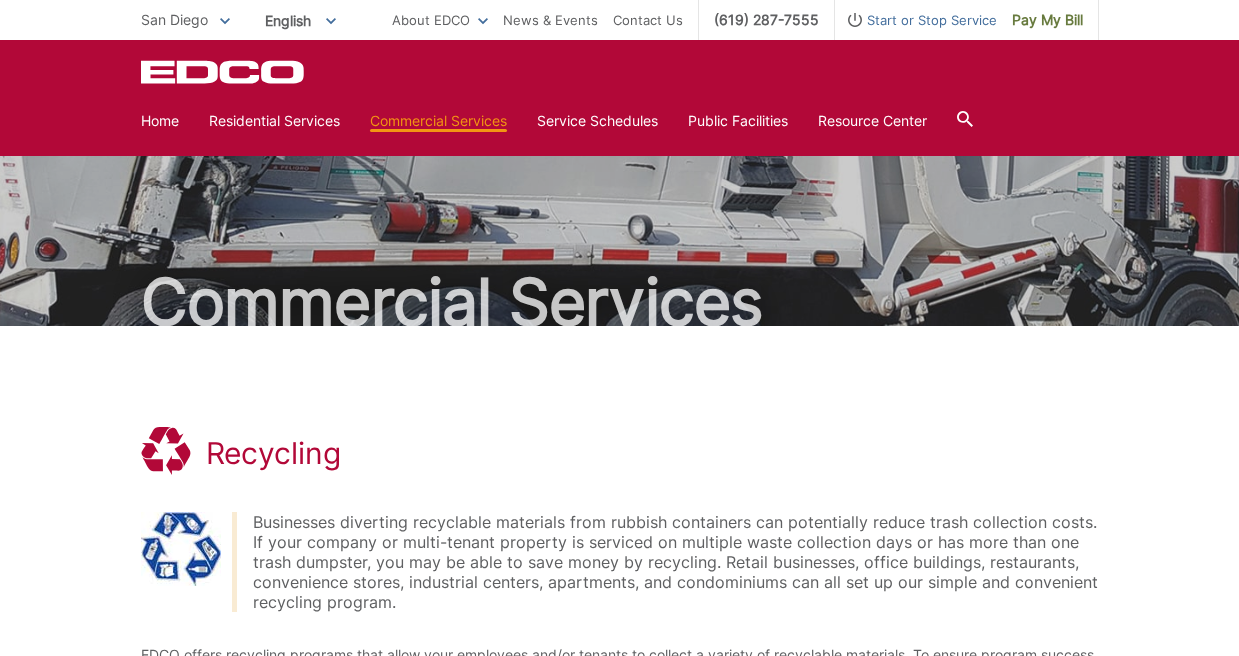 scroll, scrollTop: 0, scrollLeft: 0, axis: both 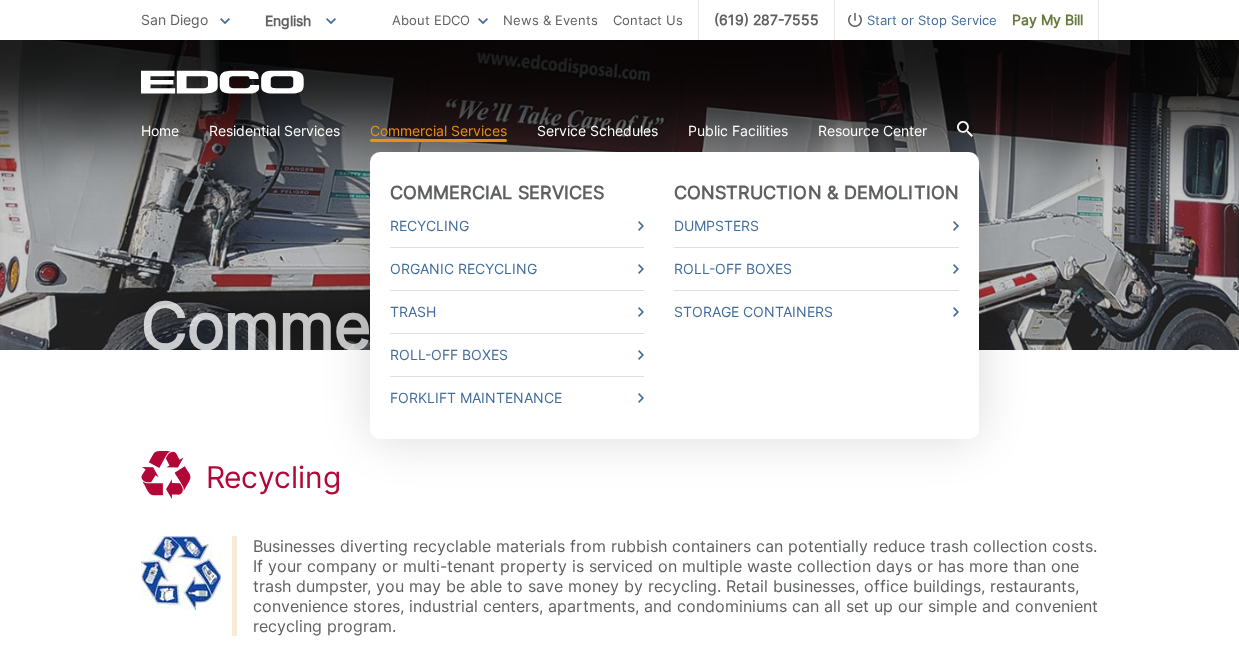 click on "Commercial Services" at bounding box center [438, 131] 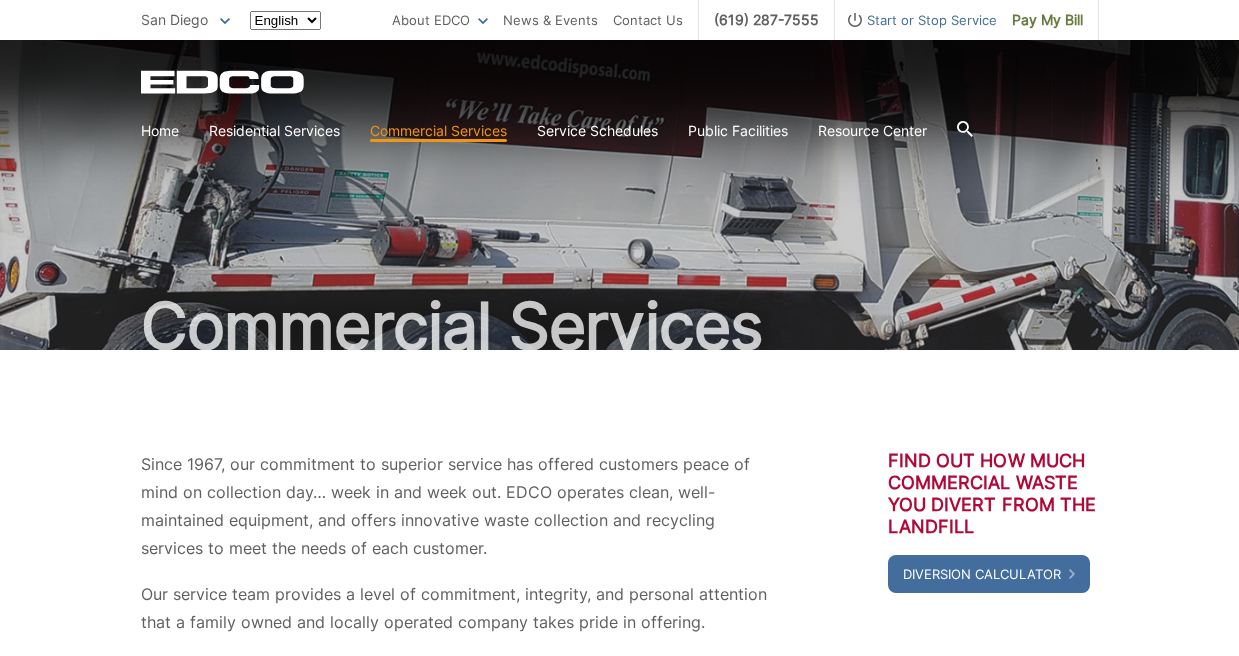scroll, scrollTop: 0, scrollLeft: 0, axis: both 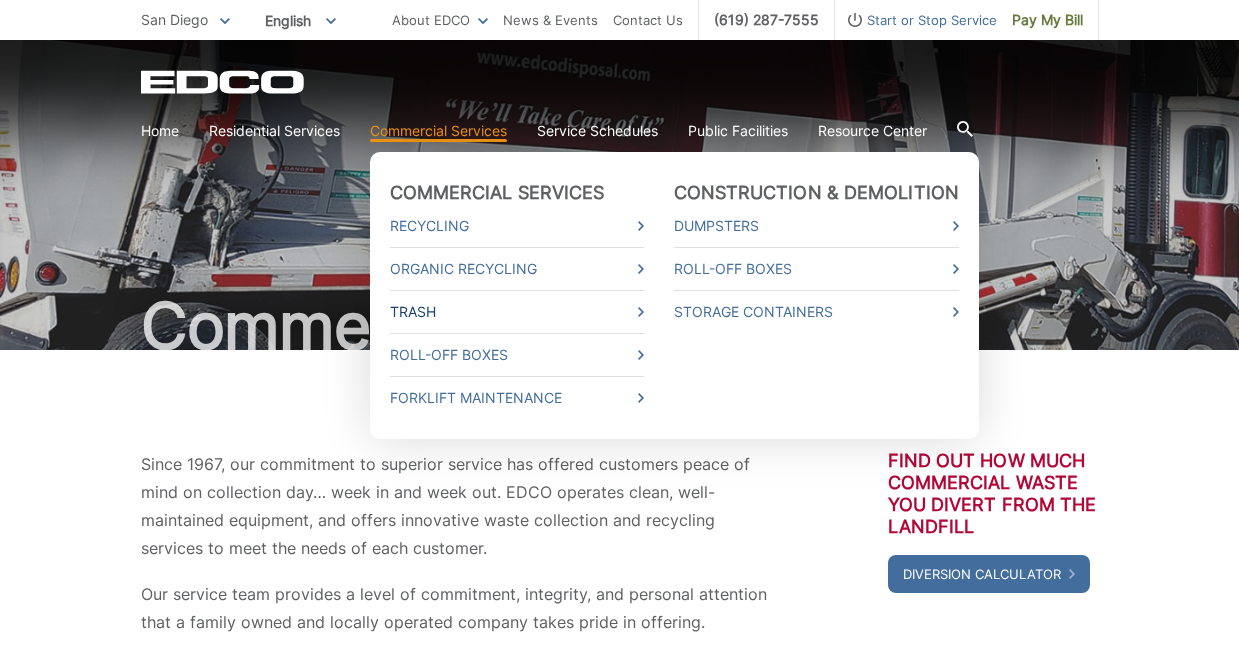click on "Trash" at bounding box center (517, 312) 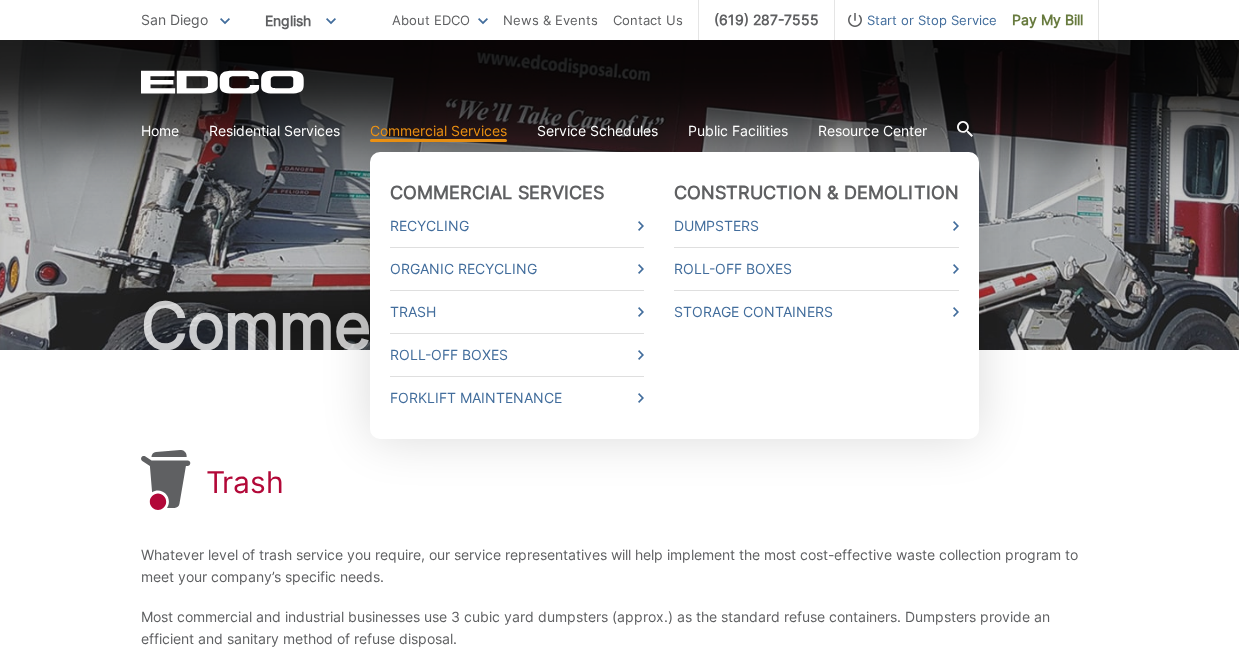 scroll, scrollTop: 1, scrollLeft: 0, axis: vertical 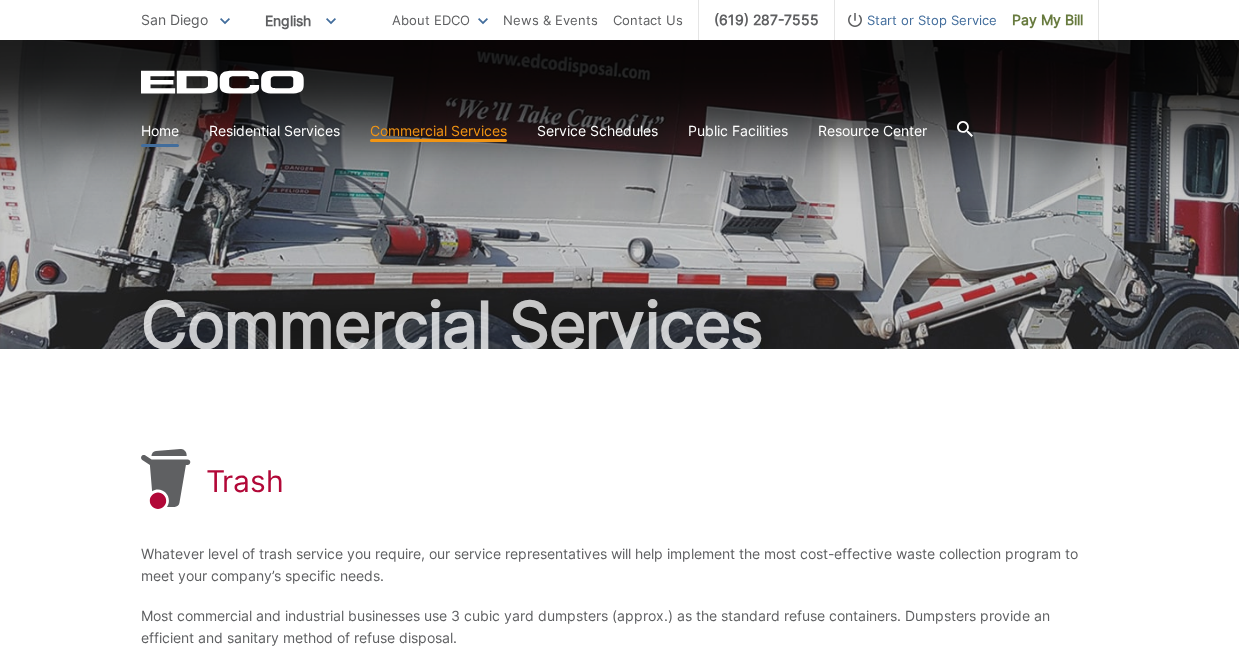 click on "Home" at bounding box center [160, 131] 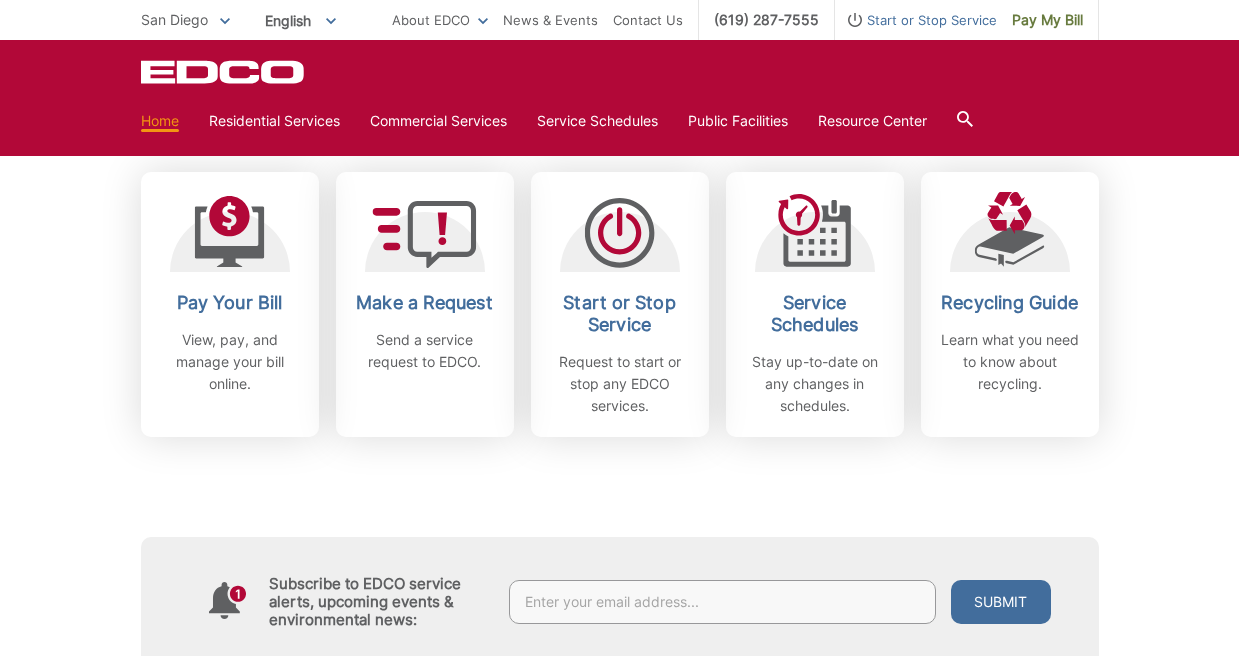 scroll, scrollTop: 571, scrollLeft: 0, axis: vertical 